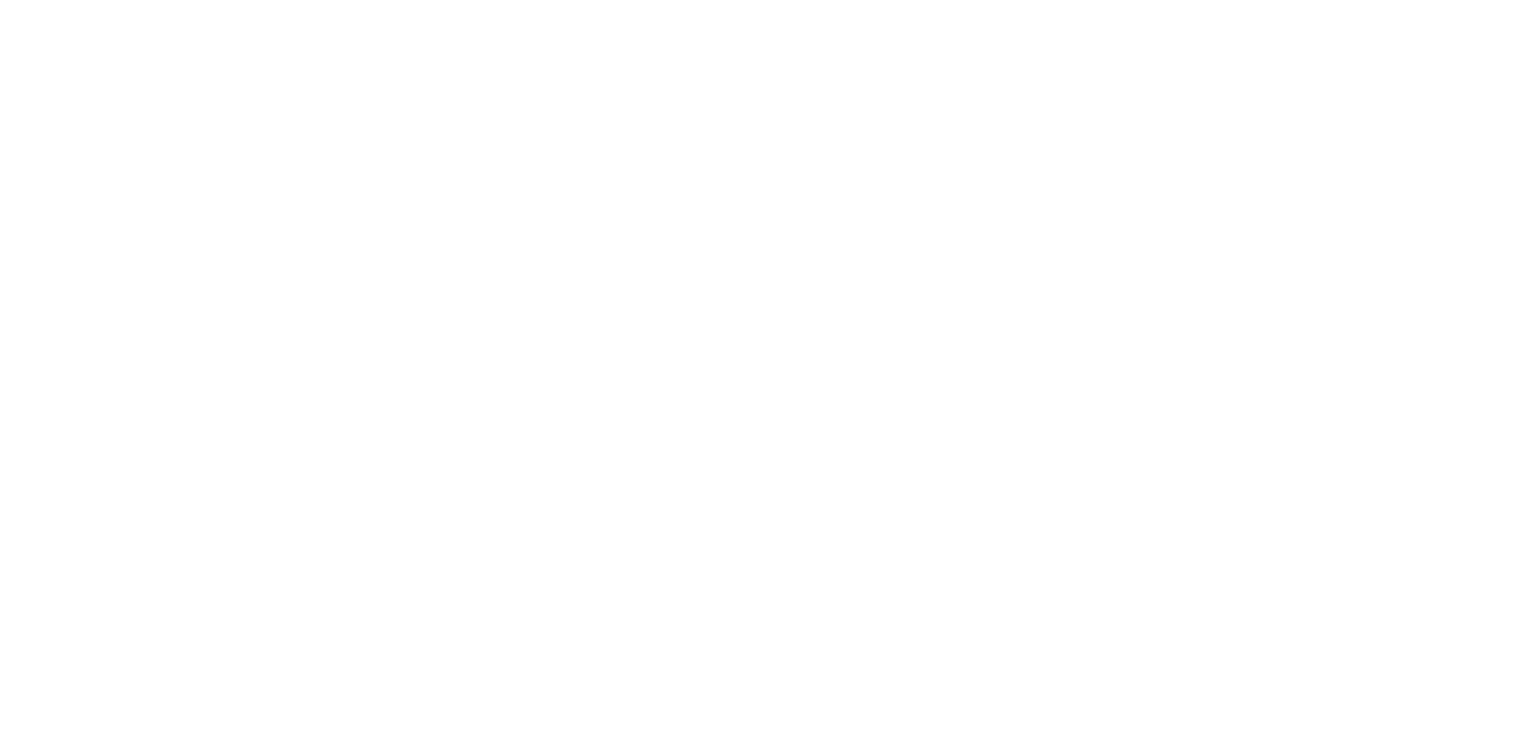 scroll, scrollTop: 0, scrollLeft: 0, axis: both 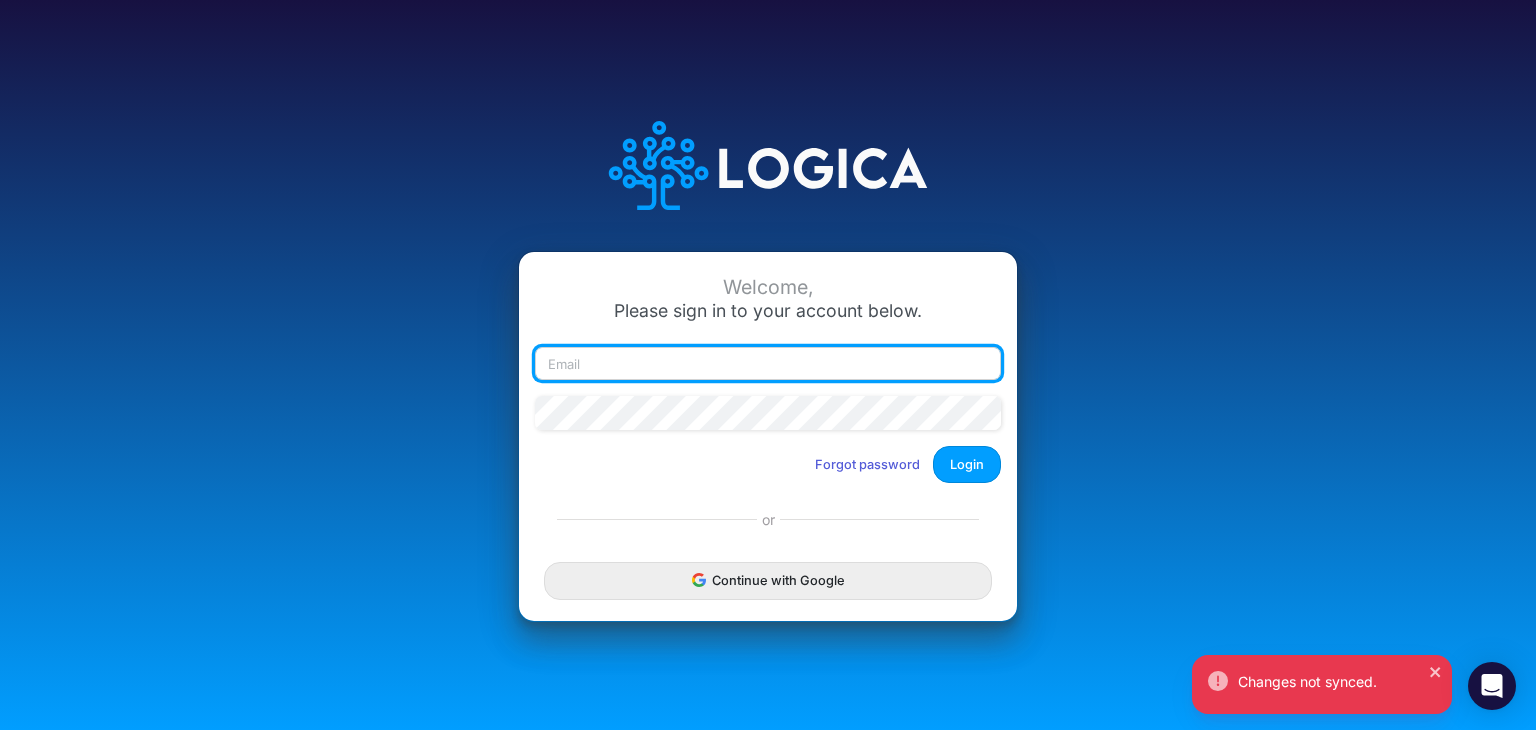click at bounding box center [768, 364] 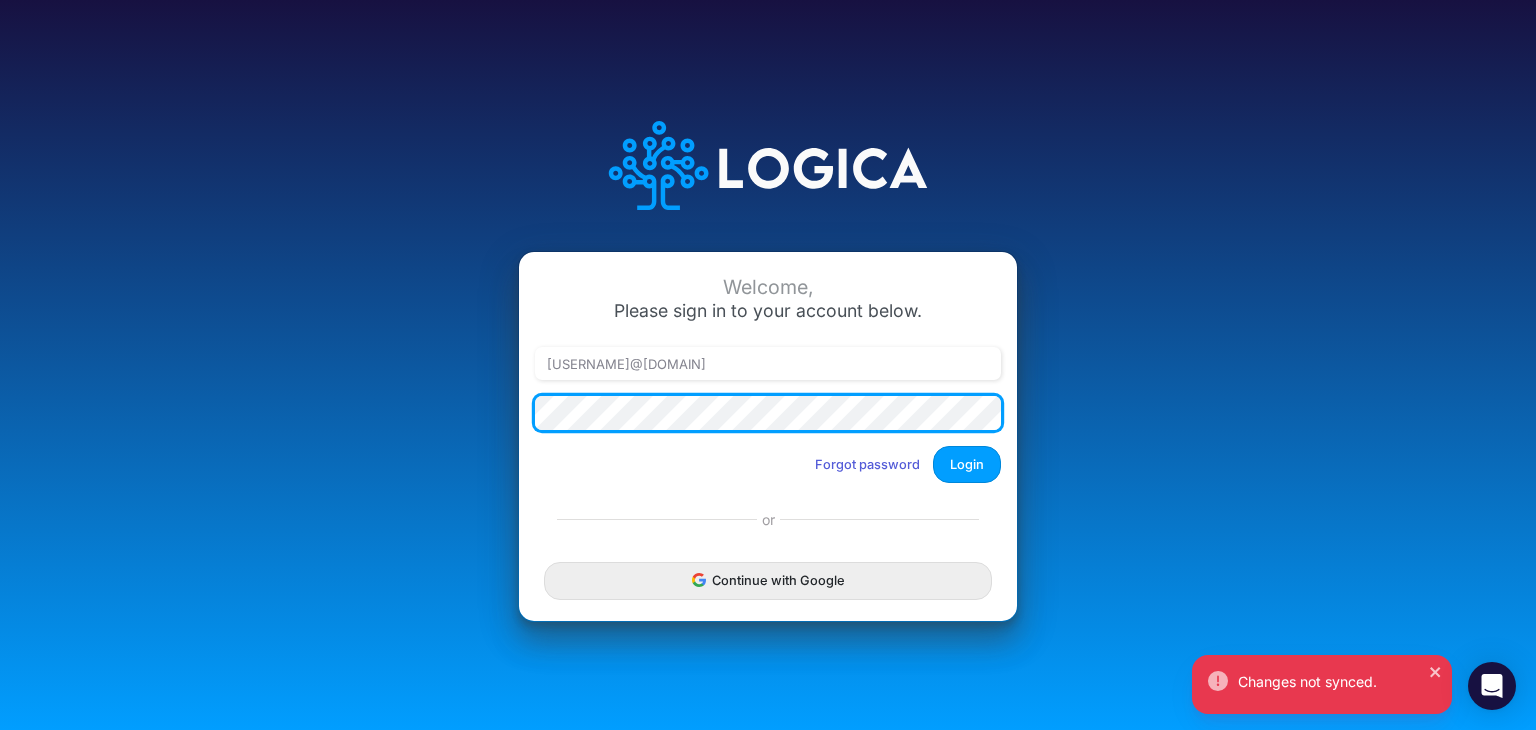 click on "Login" at bounding box center (967, 464) 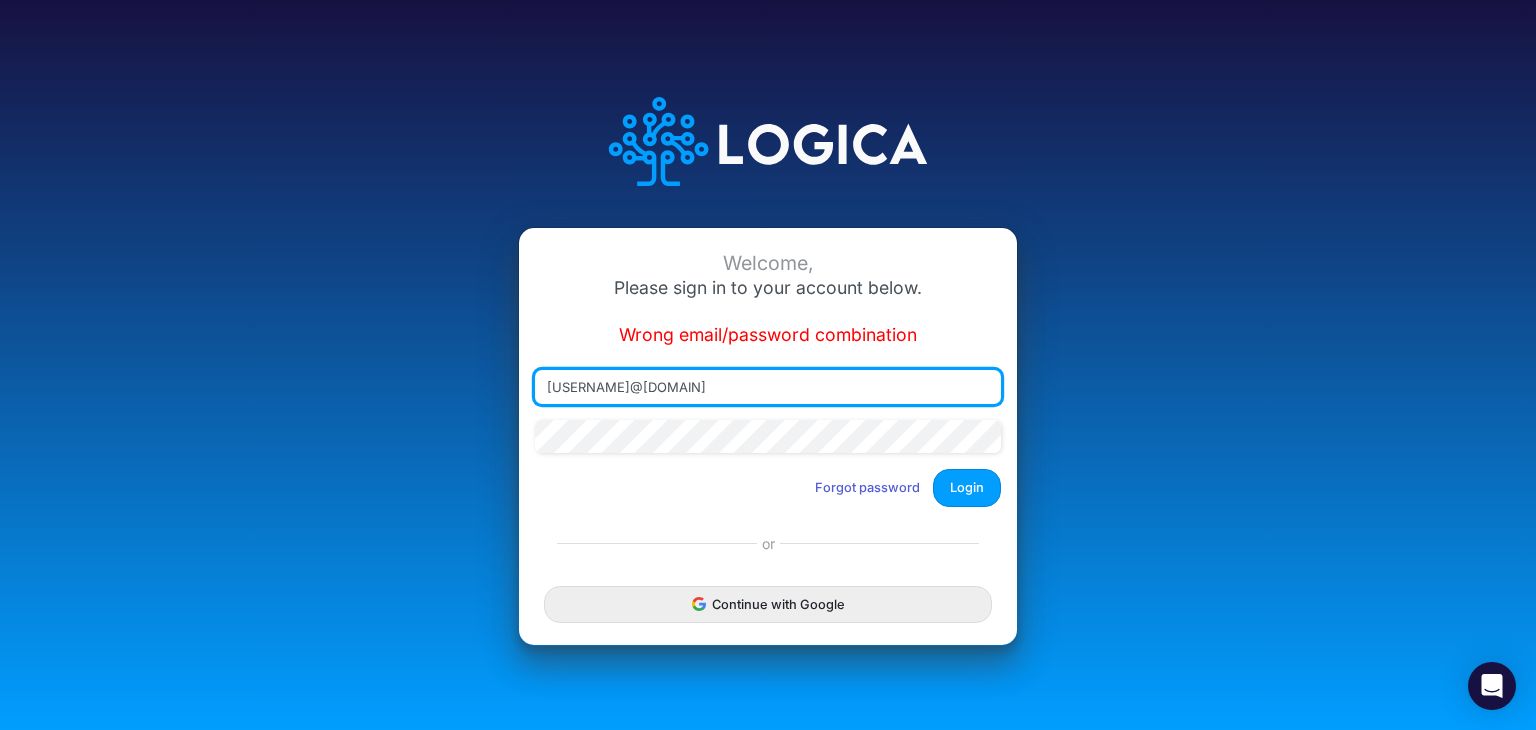 drag, startPoint x: 693, startPoint y: 385, endPoint x: 140, endPoint y: 386, distance: 553.0009 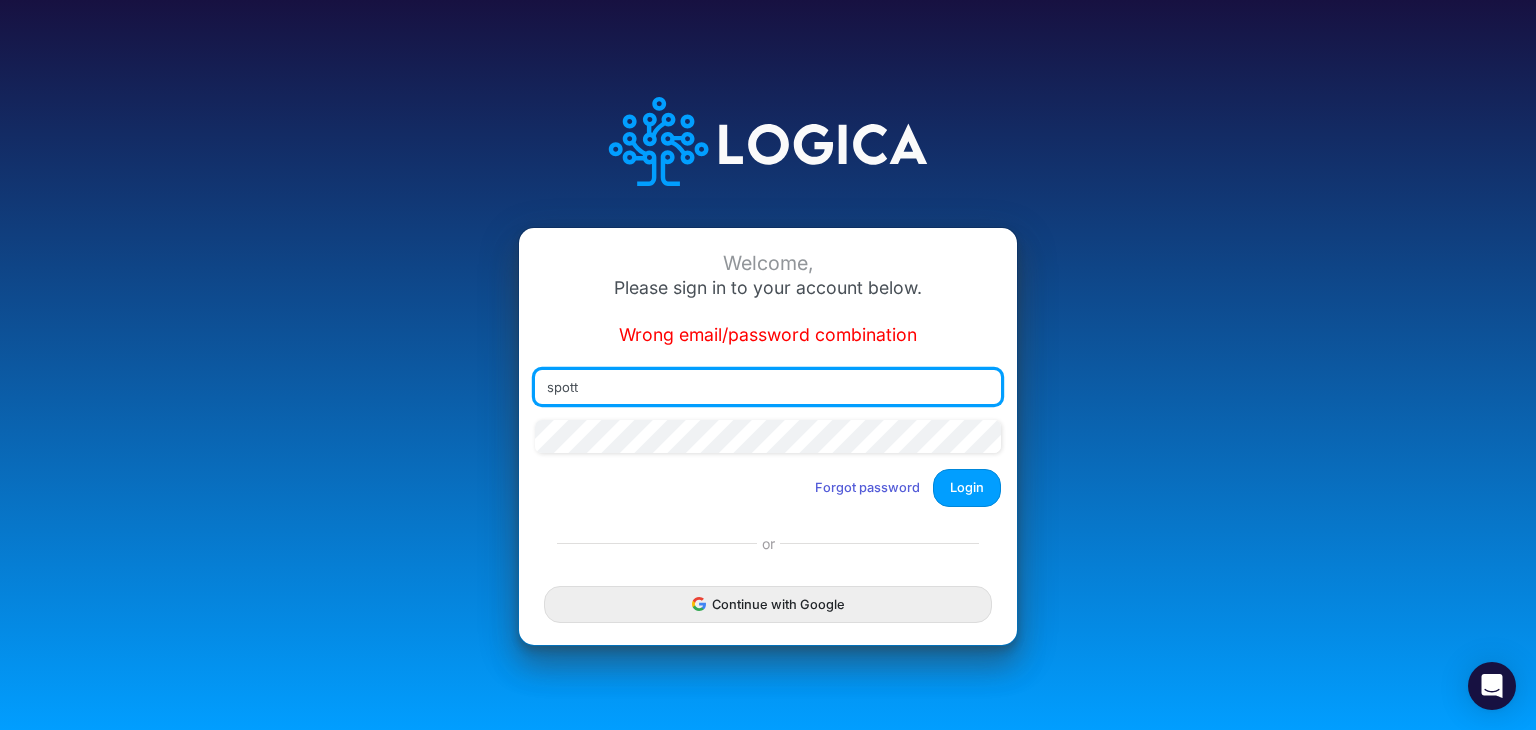 type on "spotts@heritage-communities.com" 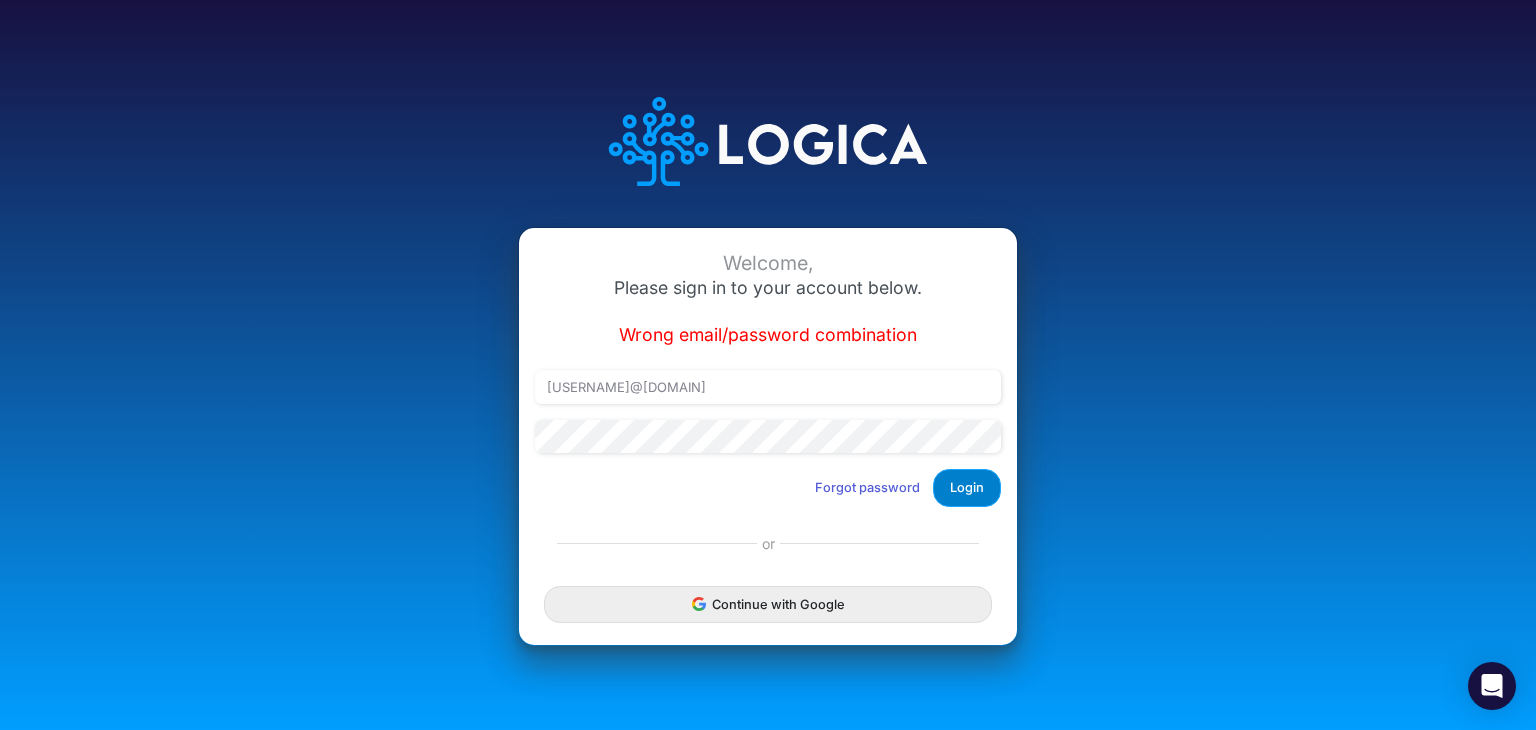 click on "Login" at bounding box center (967, 487) 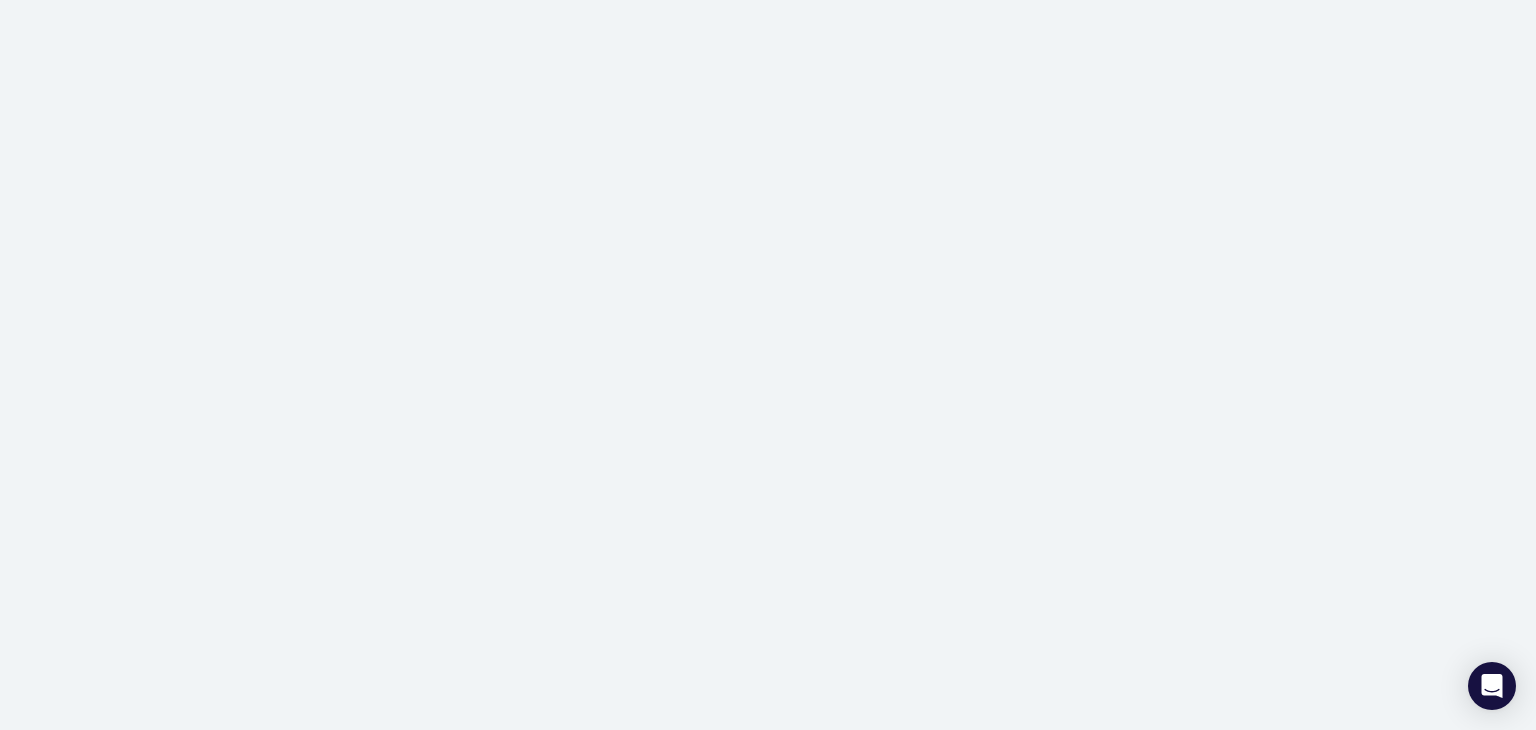 scroll, scrollTop: 0, scrollLeft: 0, axis: both 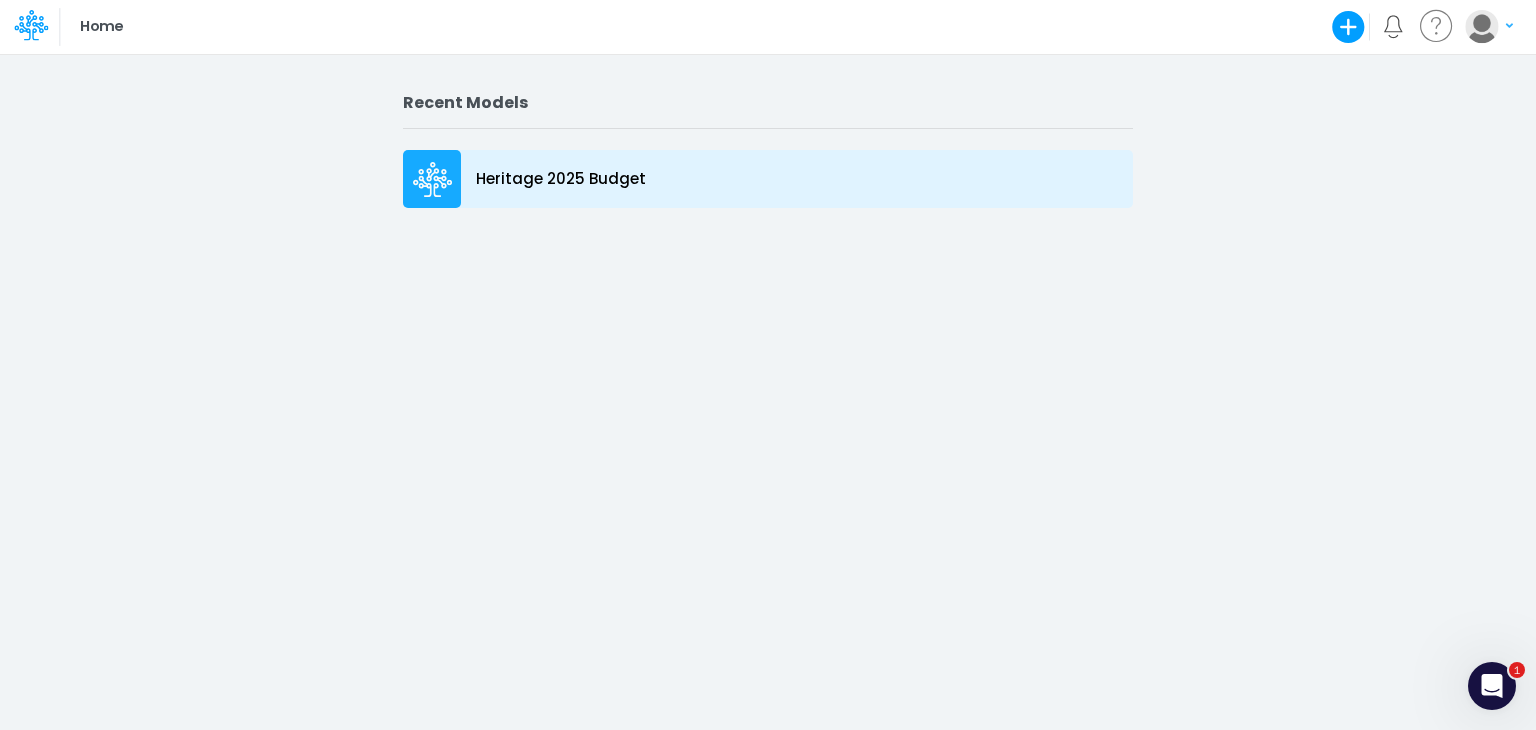 click on "Heritage 2025 Budget" at bounding box center (561, 179) 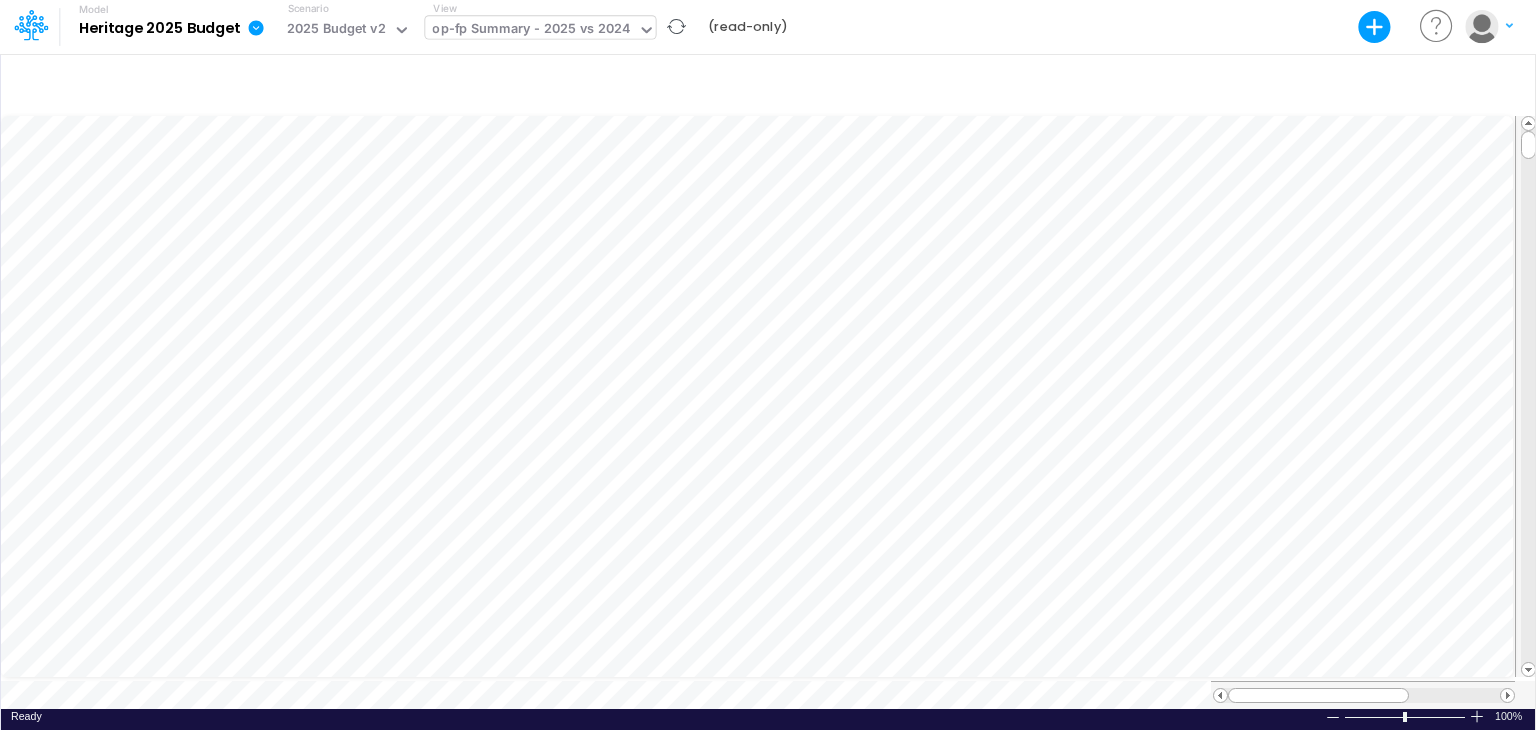 click on "op-fp Summary - 2025 vs 2024" at bounding box center (531, 30) 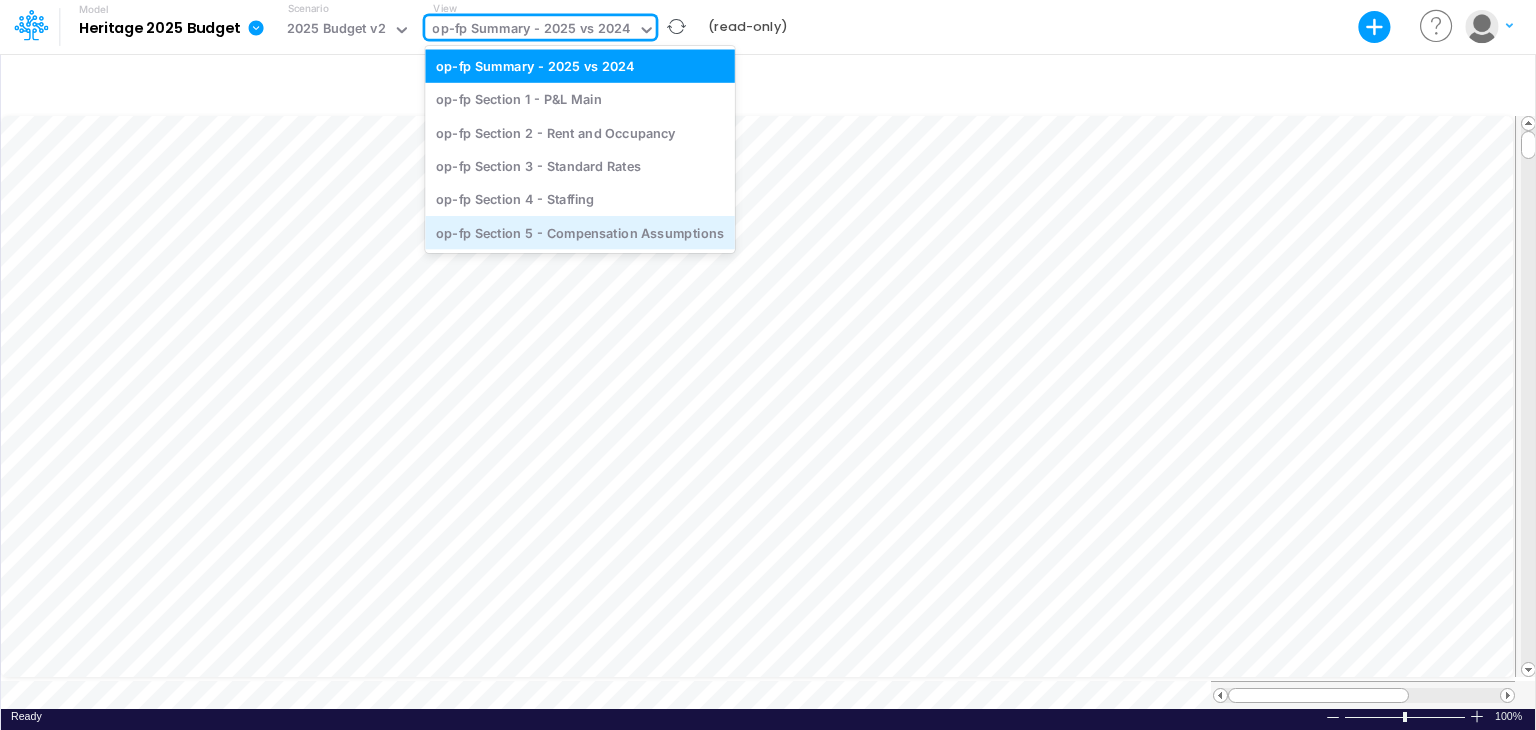 click on "op-fp Section 5 - Compensation Assumptions" at bounding box center (580, 232) 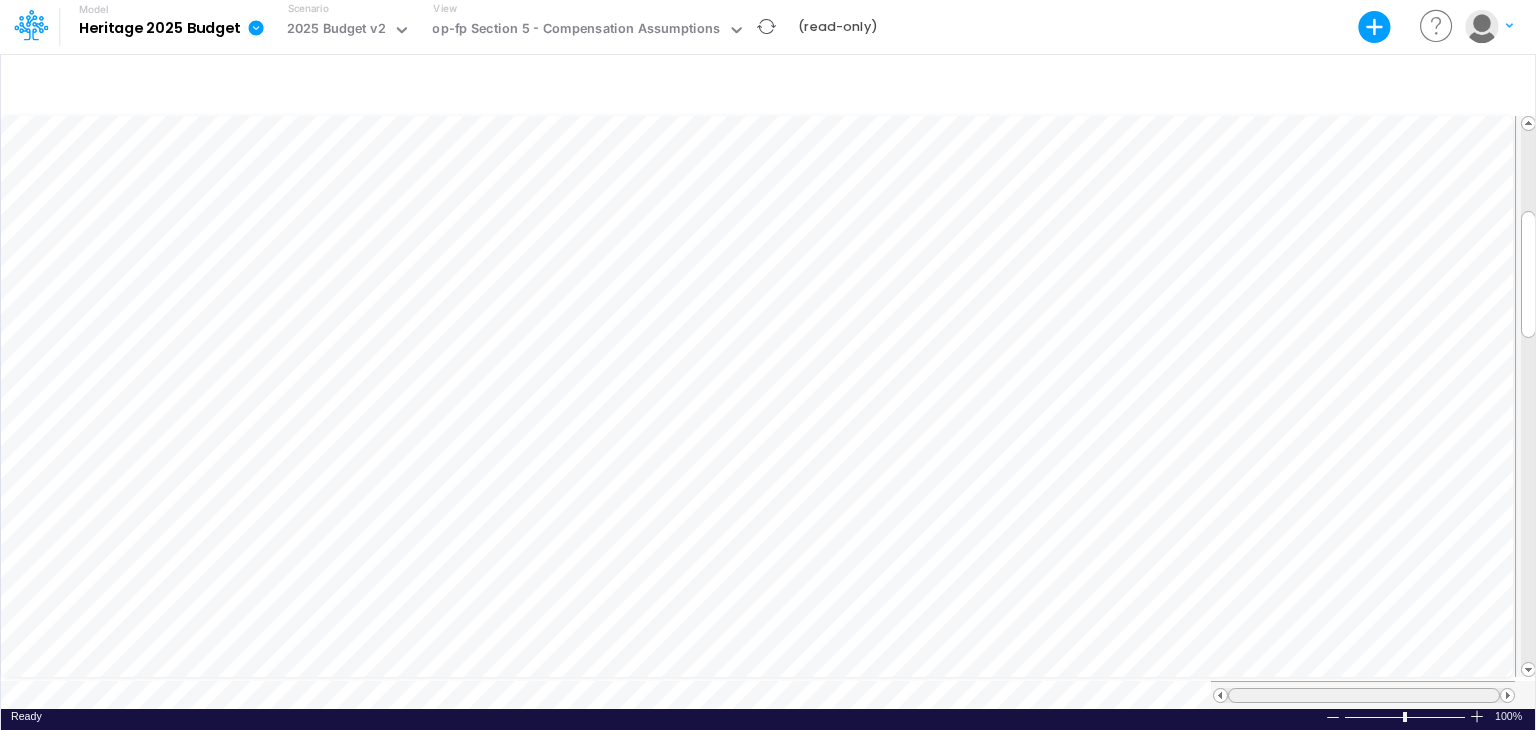 scroll, scrollTop: 9, scrollLeft: 0, axis: vertical 